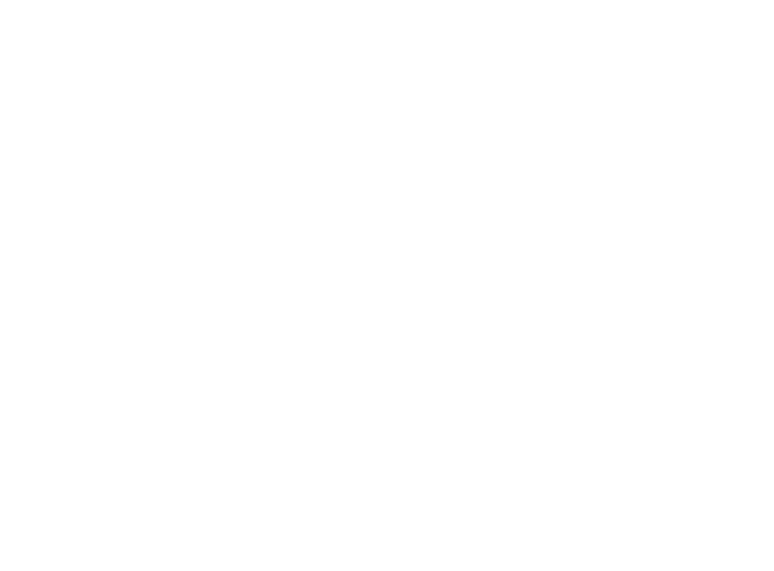 scroll, scrollTop: 0, scrollLeft: 0, axis: both 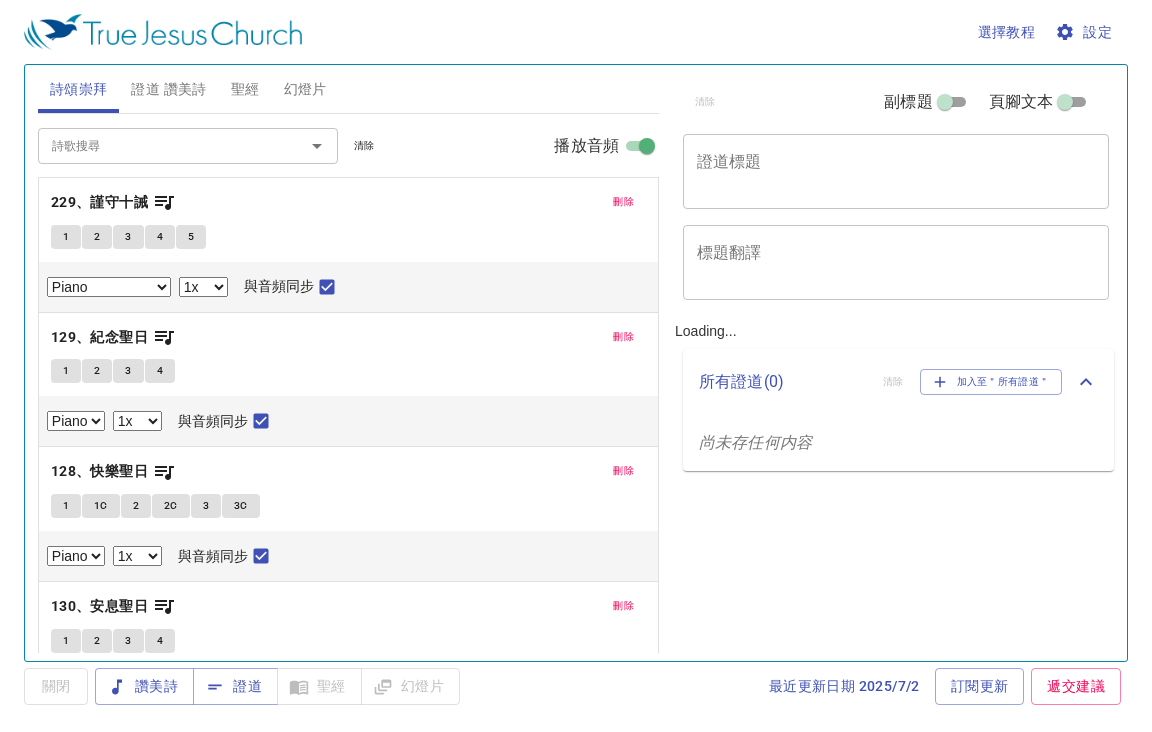 select on "1" 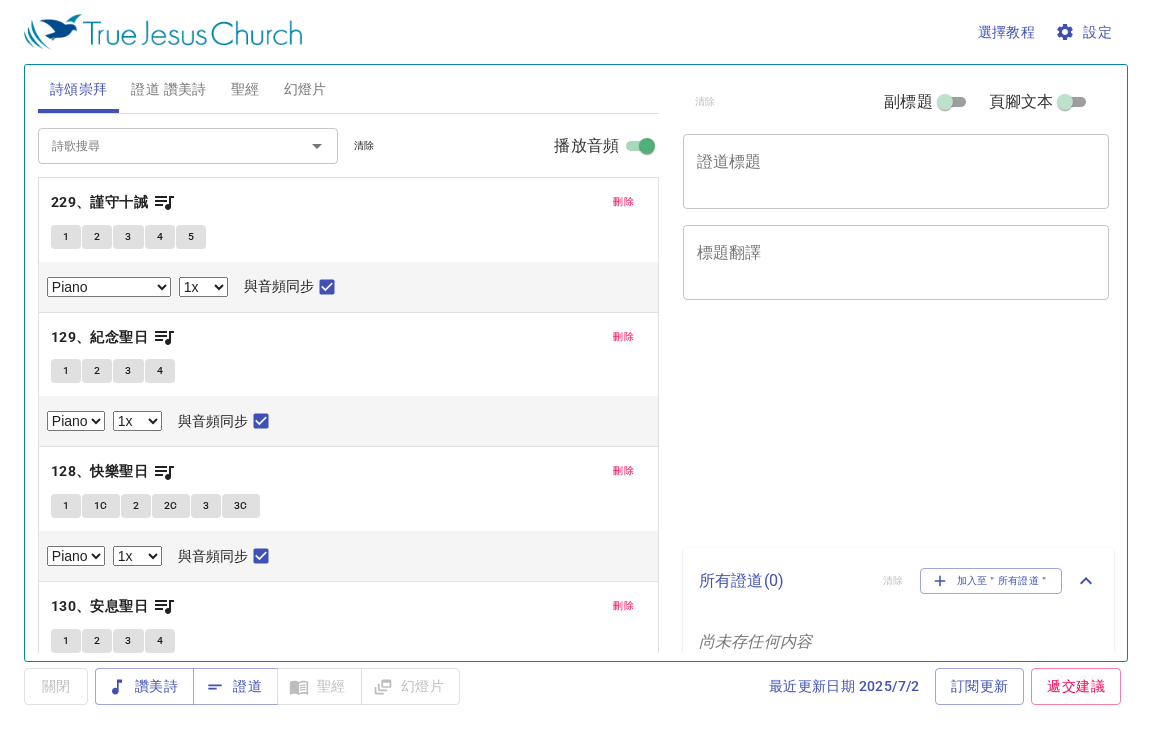 scroll, scrollTop: 0, scrollLeft: 0, axis: both 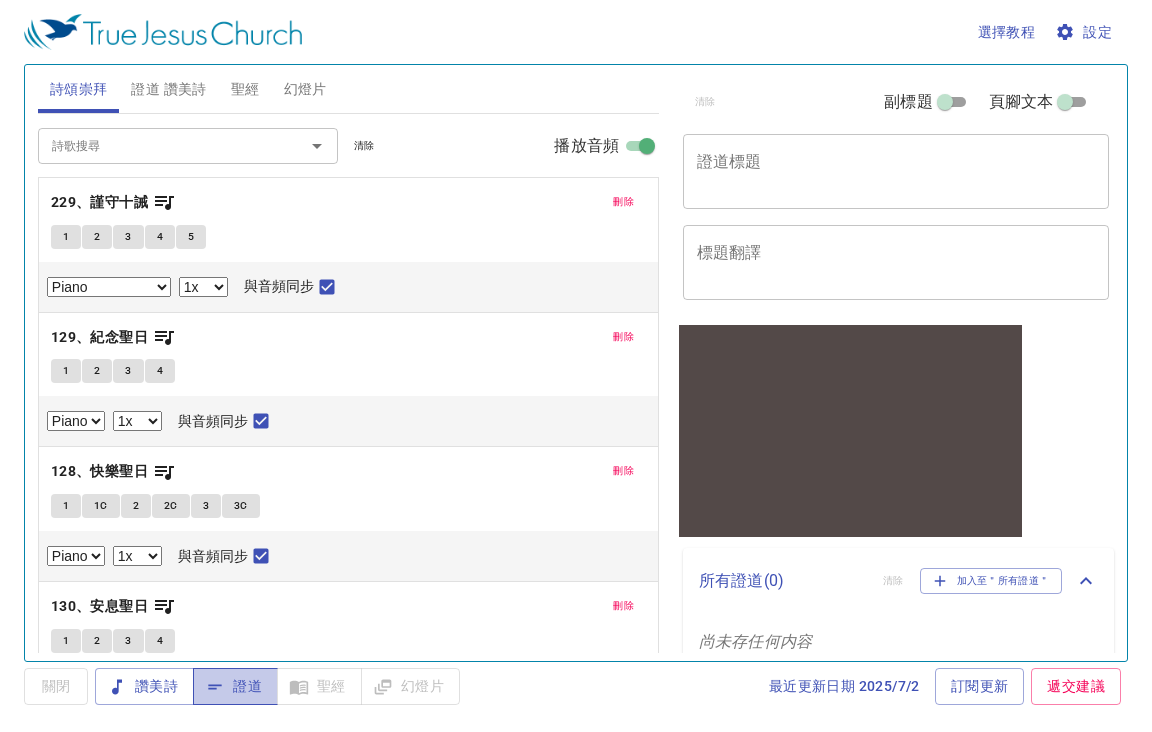 click on "證道" at bounding box center [235, 686] 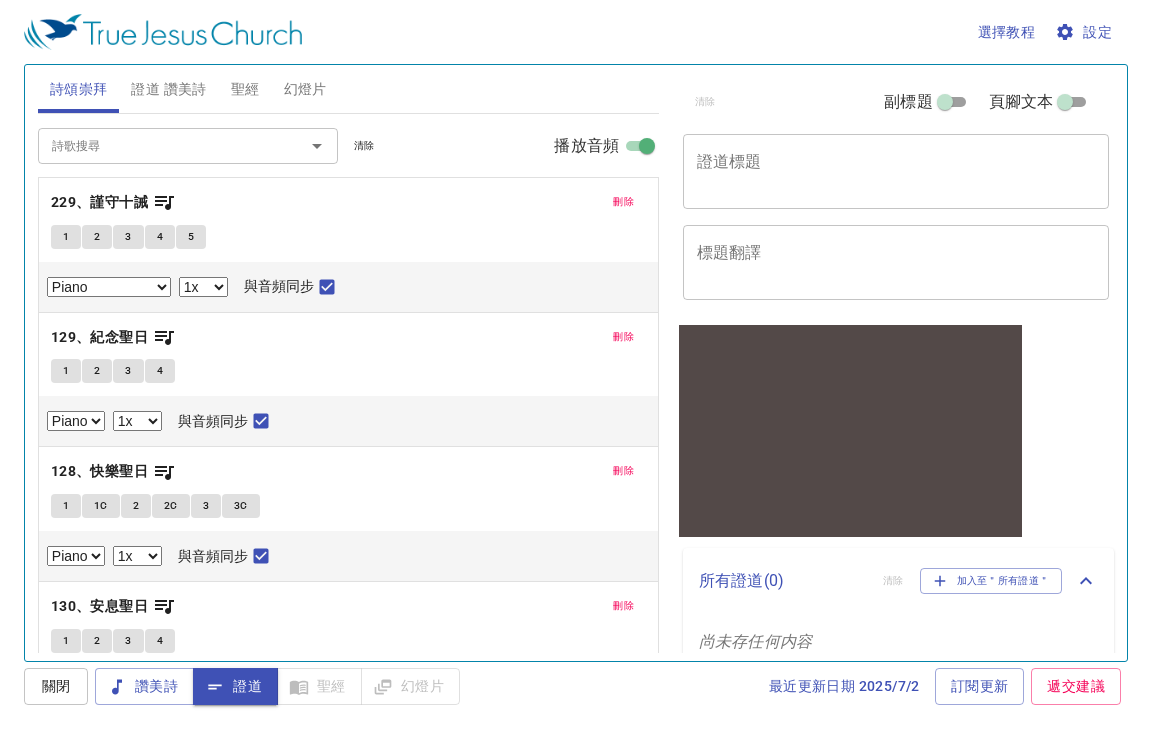 click on "刪除" at bounding box center [623, 202] 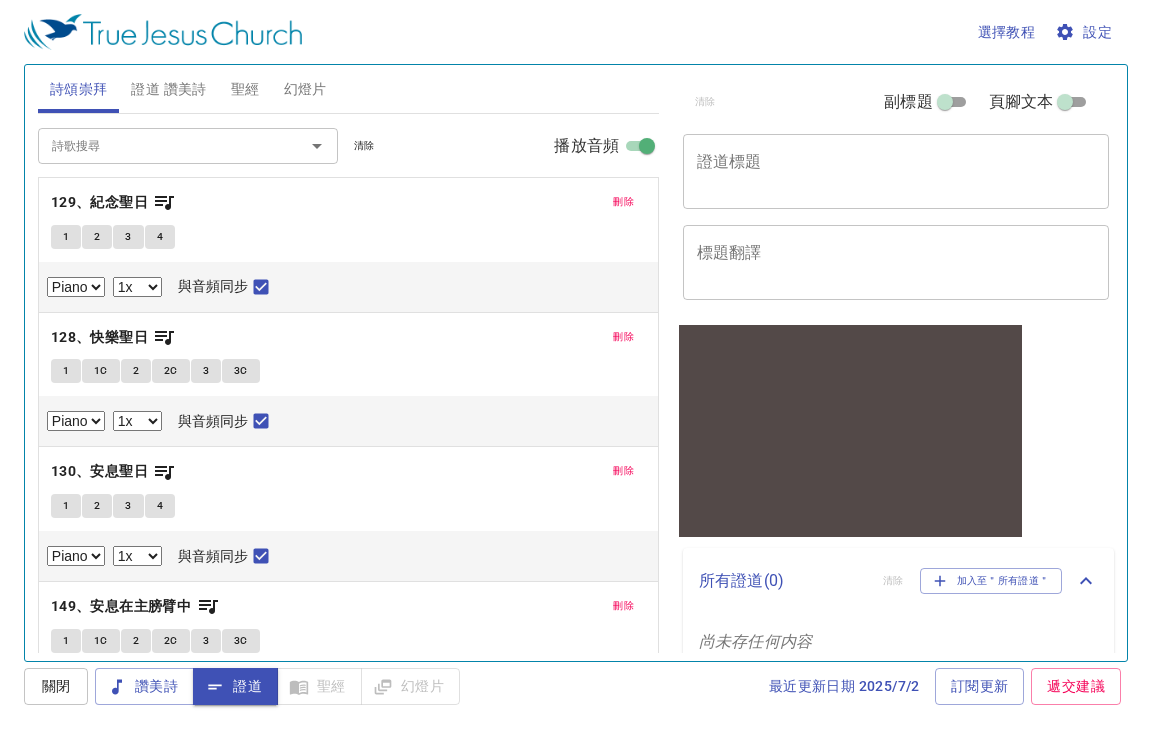 click on "刪除" at bounding box center (623, 202) 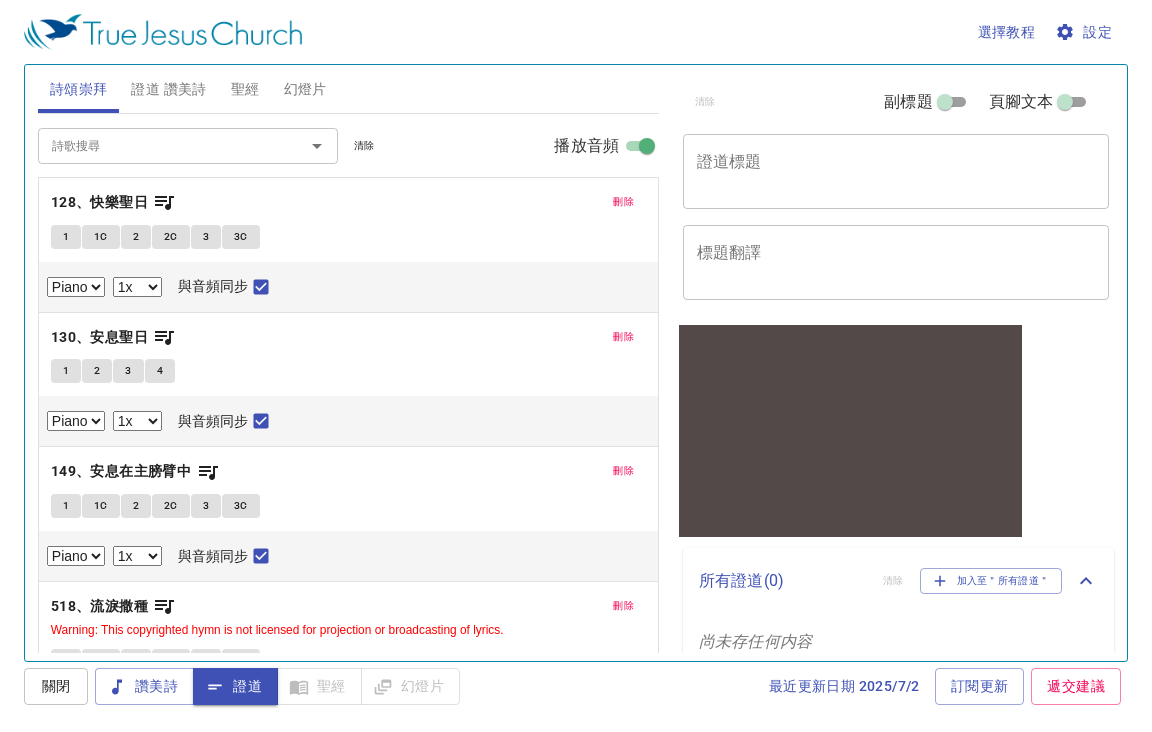 click on "刪除" at bounding box center (623, 202) 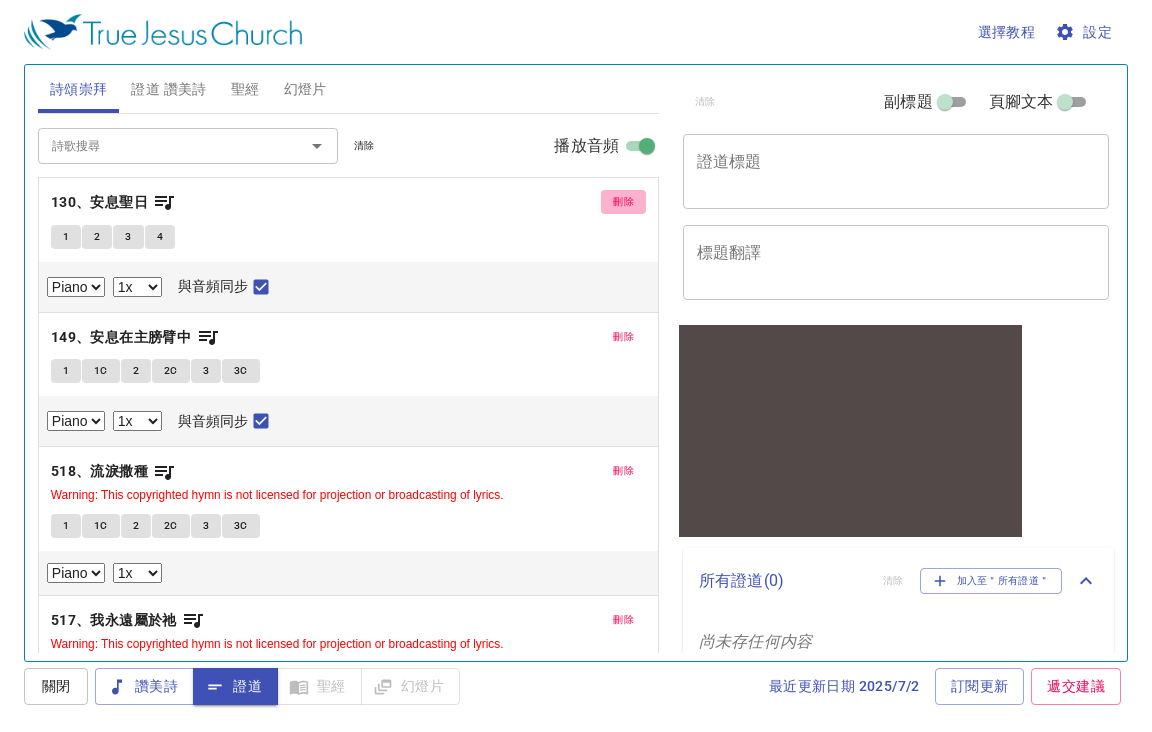 click on "刪除" at bounding box center [623, 202] 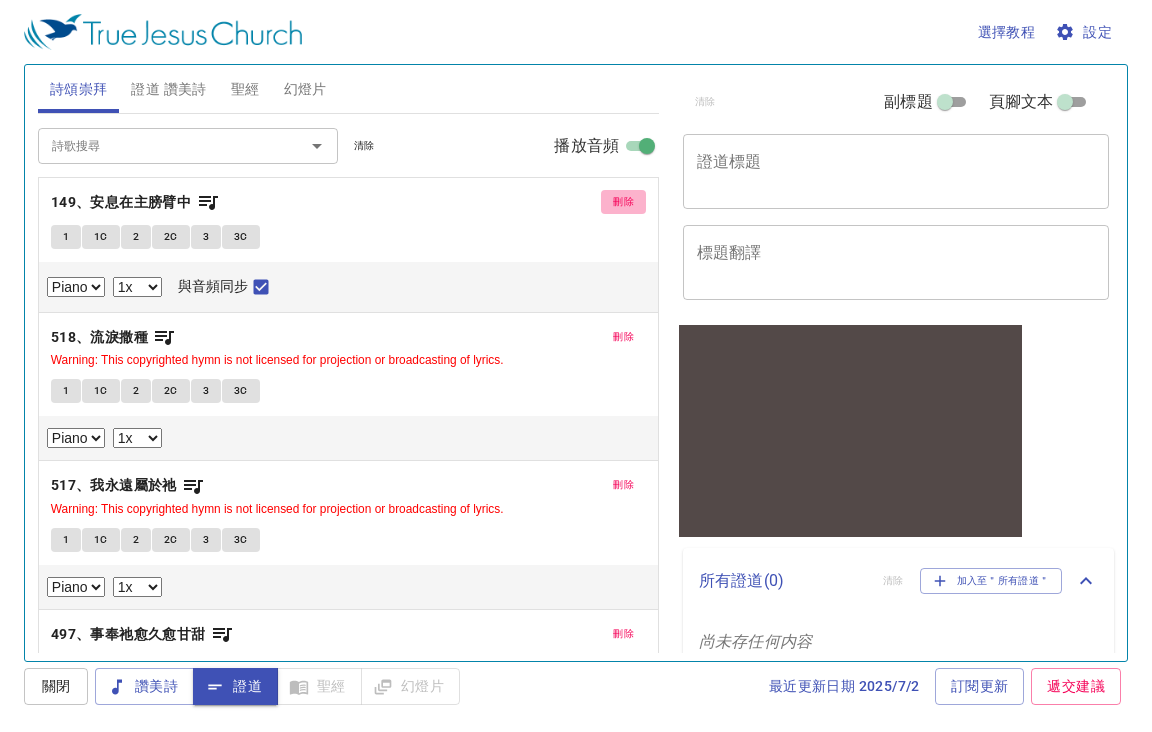 click on "刪除" at bounding box center [623, 202] 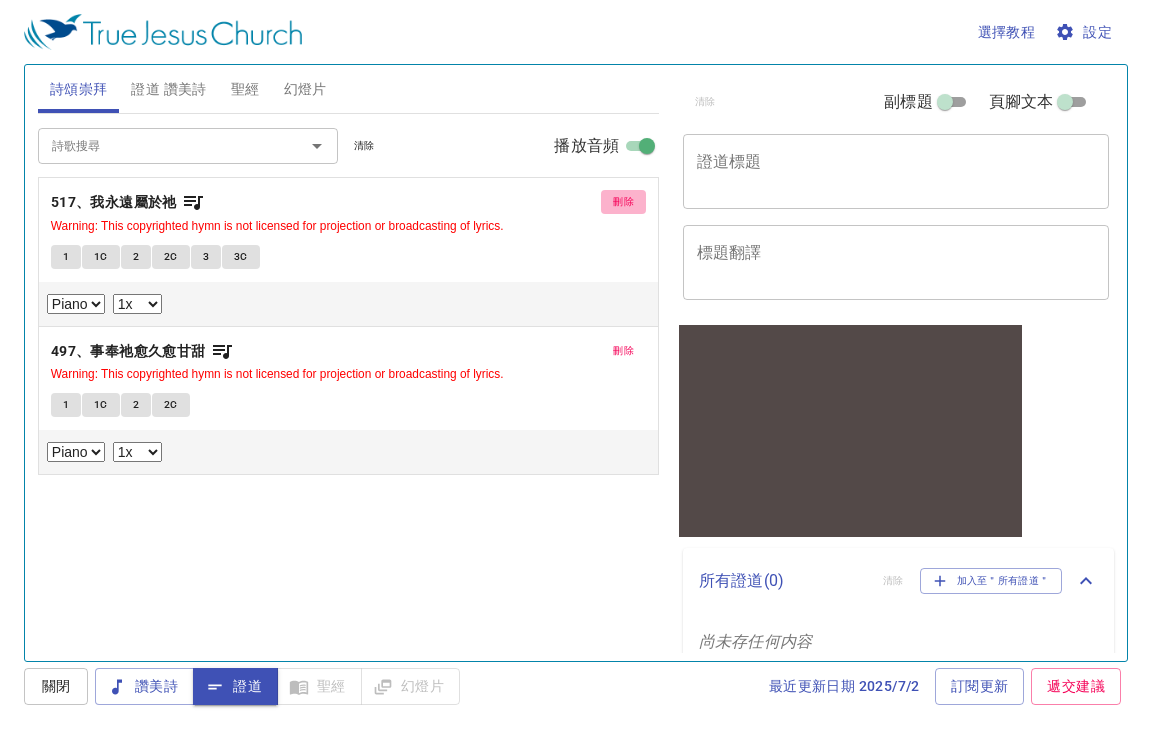 click on "刪除" at bounding box center (623, 202) 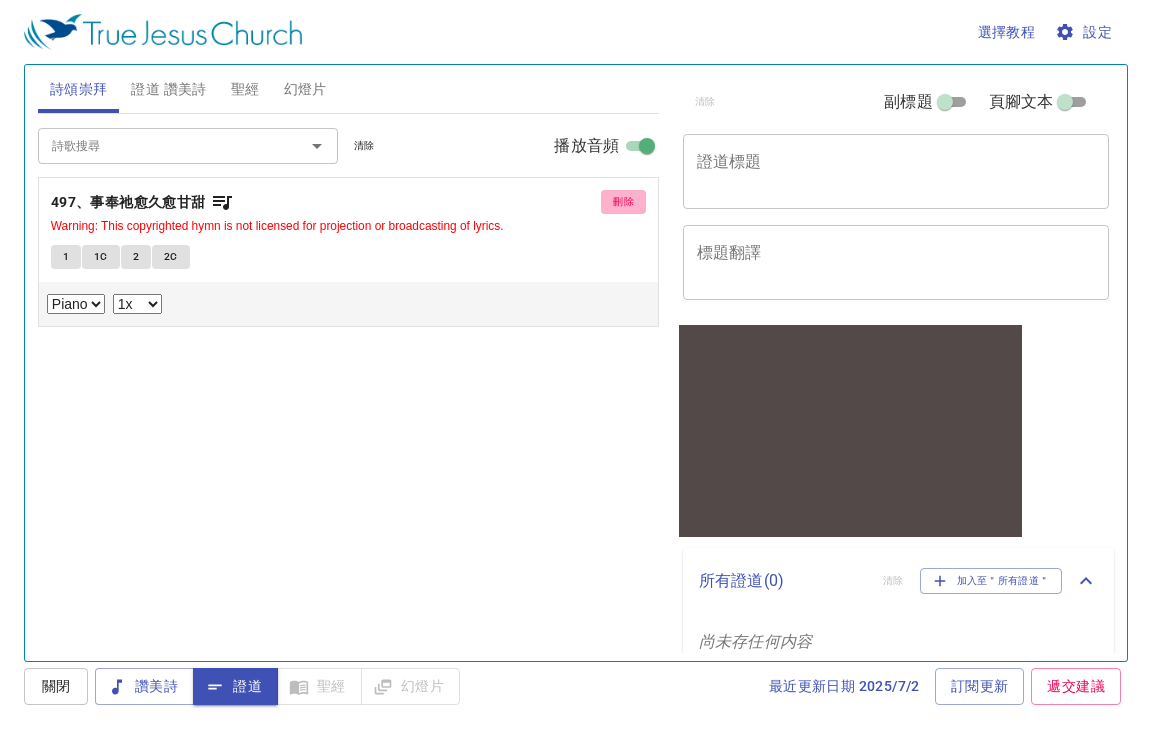 click on "刪除" at bounding box center (623, 202) 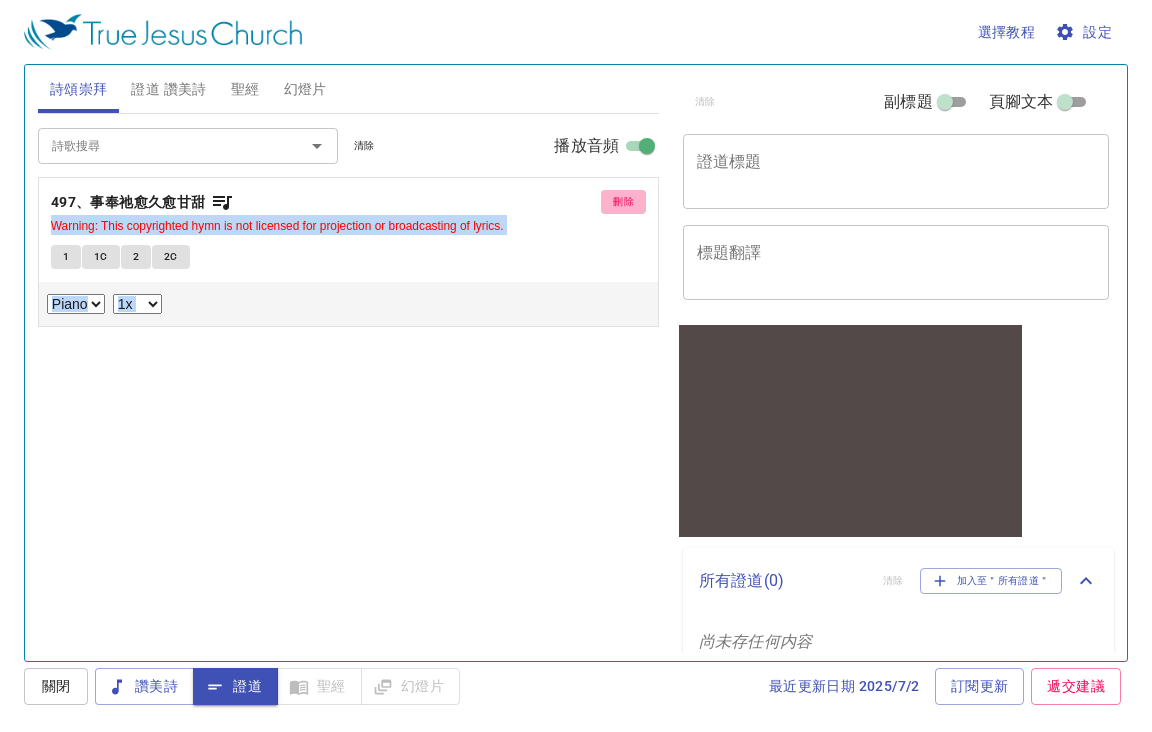 click on "詩歌搜尋 詩歌搜尋   清除 播放音頻 刪除 497、事奉祂愈久愈甘甜   Warning: This copyrighted hymn is not licensed for projection or broadcasting of lyrics. 1 1C 2 2C Piano 0.6x 0.7x 0.8x 0.9x 1x 1.1x 1.2x 1.3x 1.4x 1.5x 1.7x 2x" at bounding box center [348, 379] 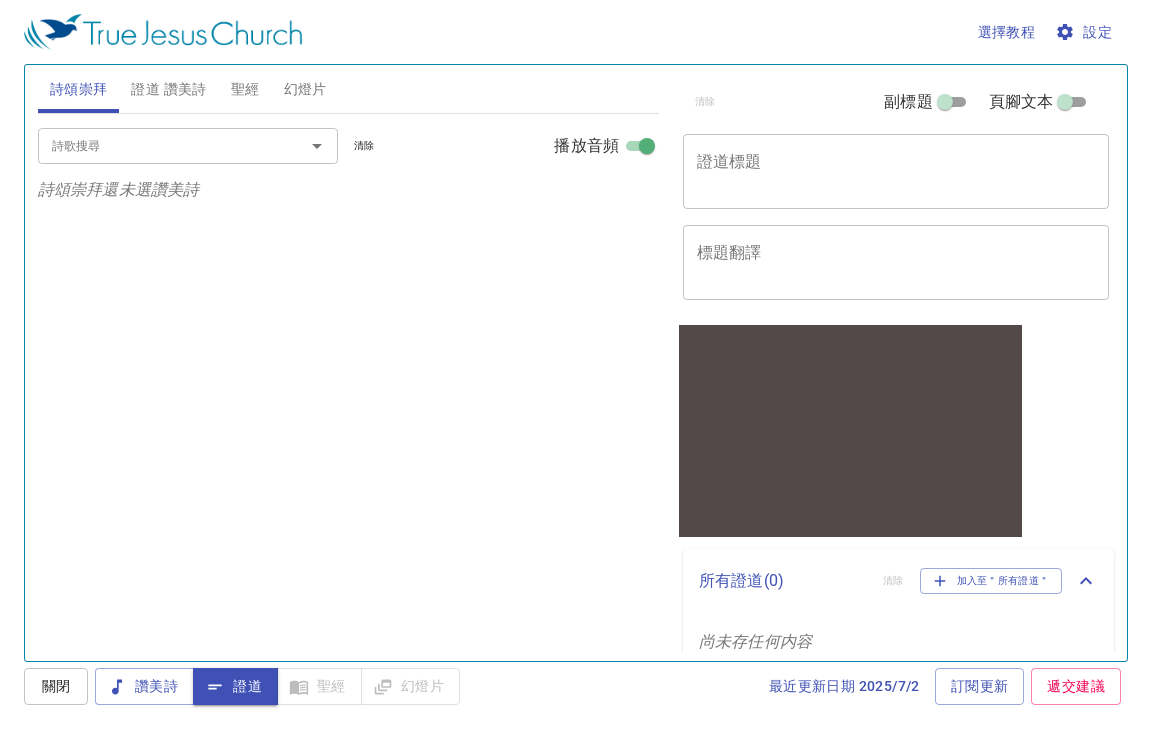 drag, startPoint x: 622, startPoint y: 204, endPoint x: 546, endPoint y: 290, distance: 114.76933 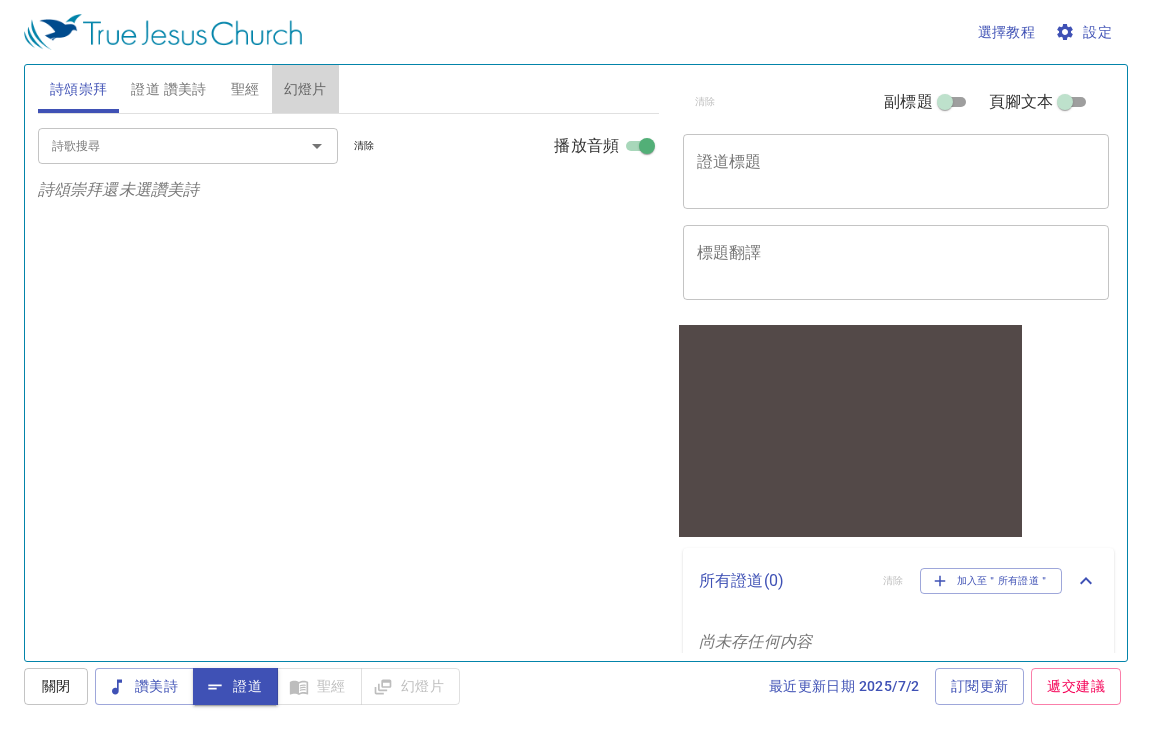 click on "幻燈片" at bounding box center (305, 89) 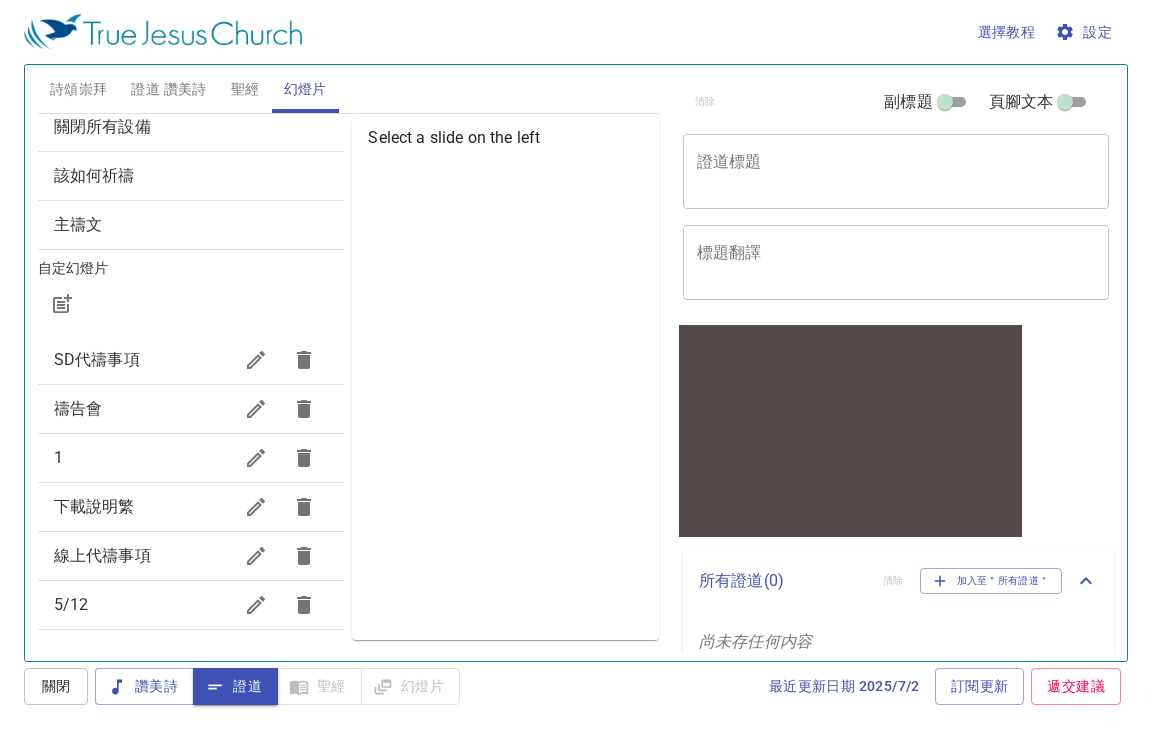 scroll, scrollTop: 58, scrollLeft: 0, axis: vertical 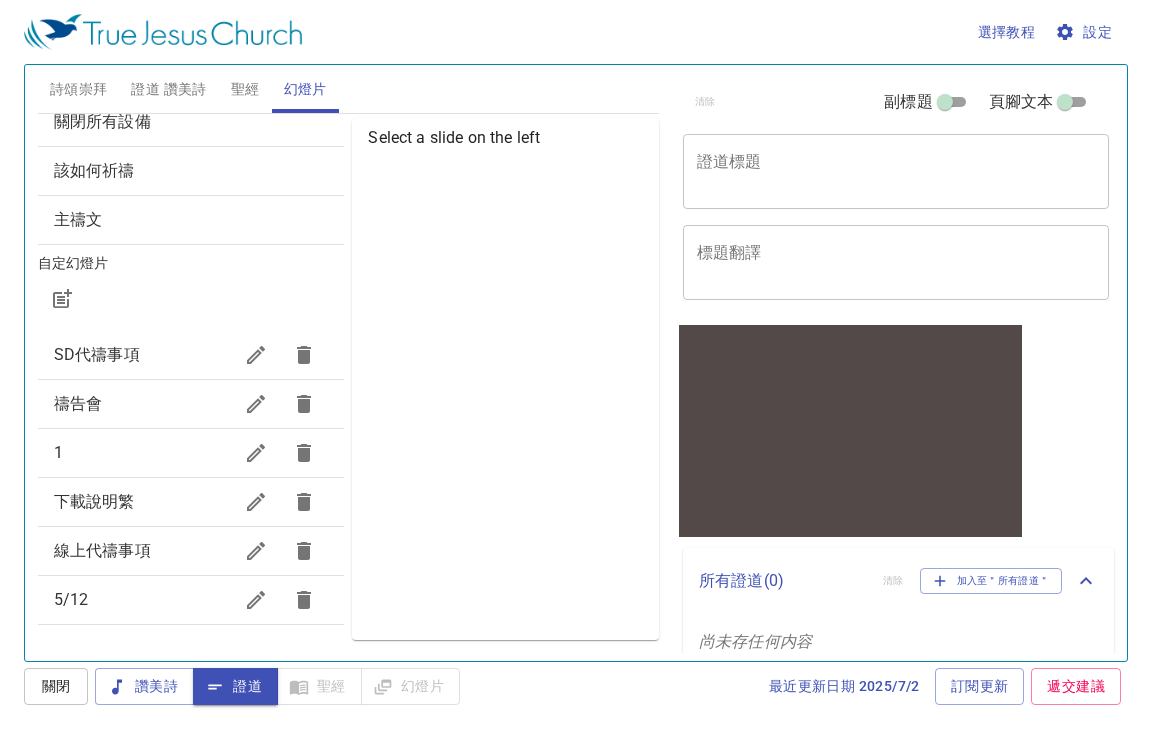 click on "SD代禱事項" at bounding box center (97, 354) 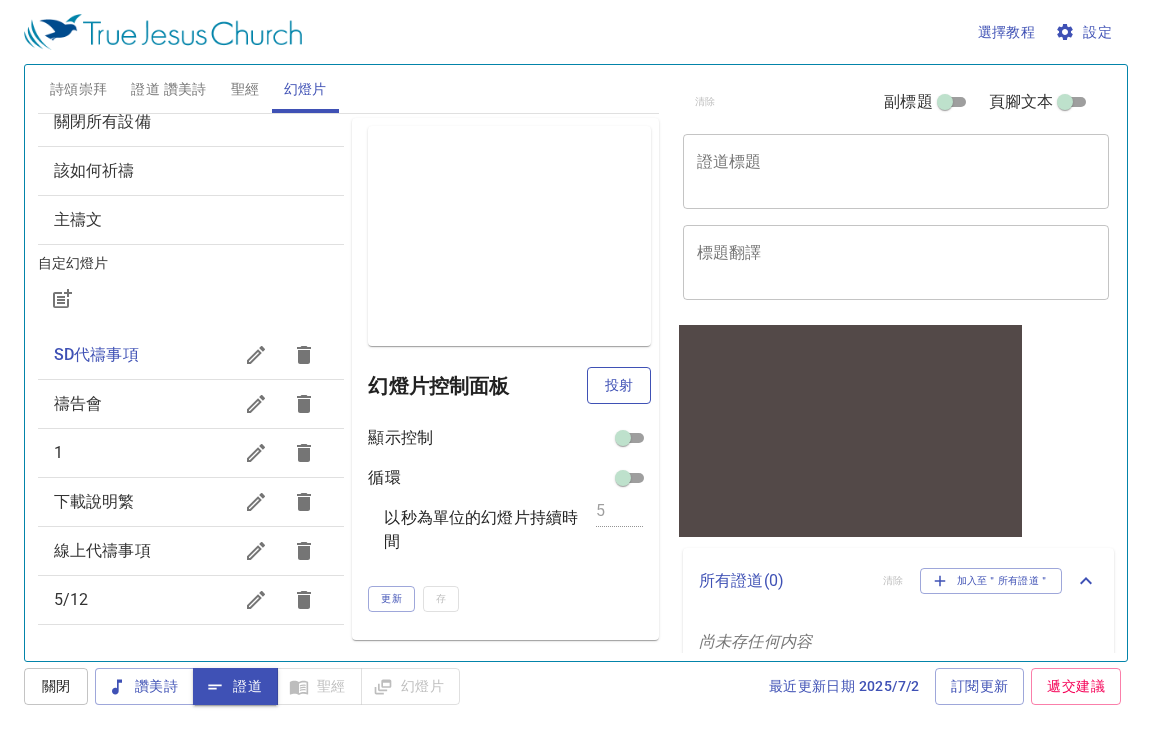 click on "投射" at bounding box center [619, 385] 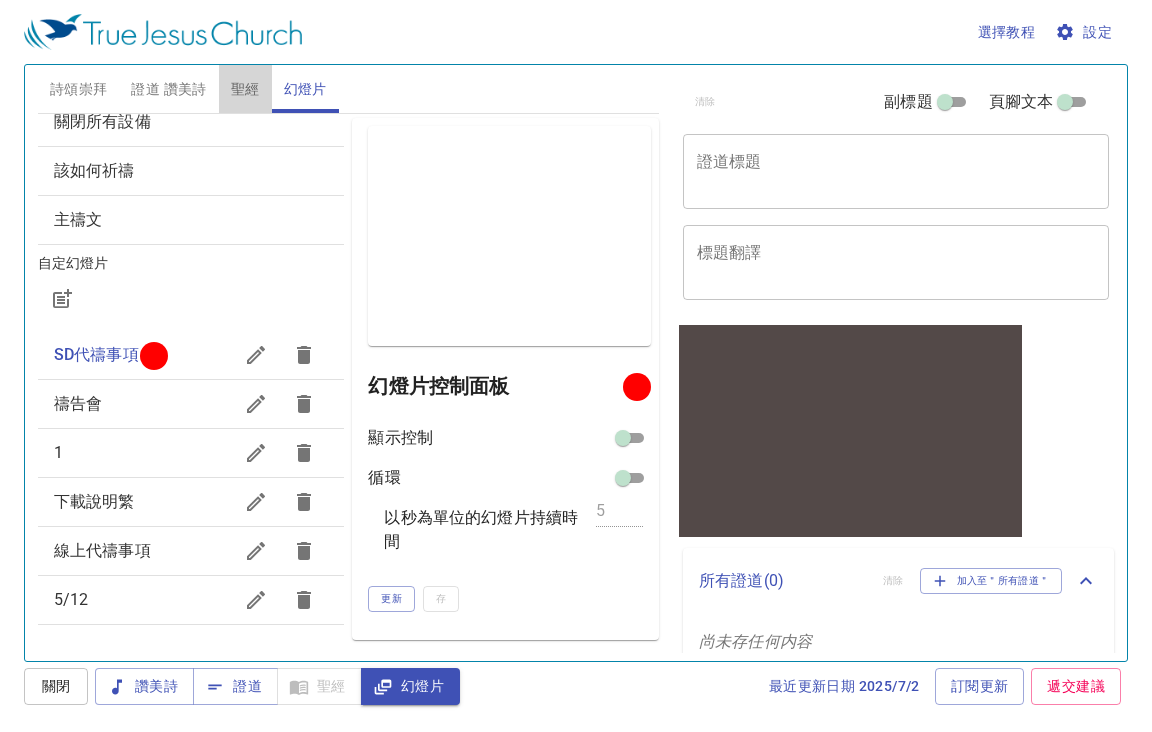 click on "聖經" at bounding box center [245, 89] 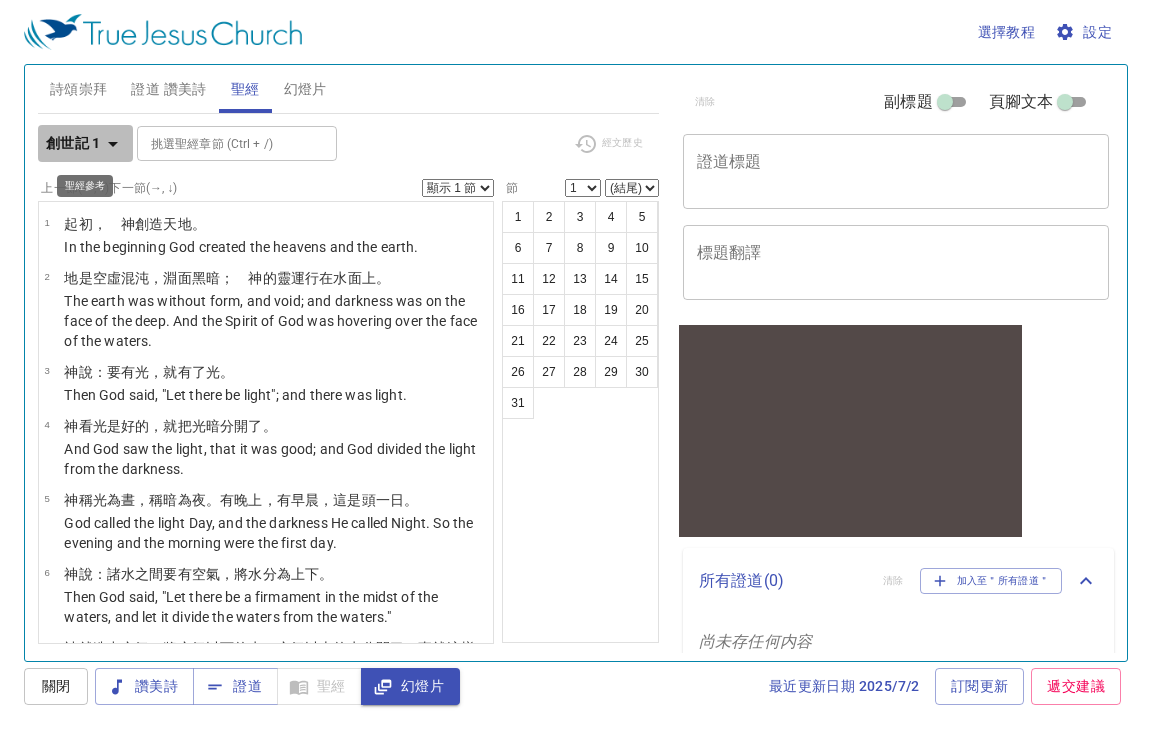 click on "創世記 1" at bounding box center [73, 143] 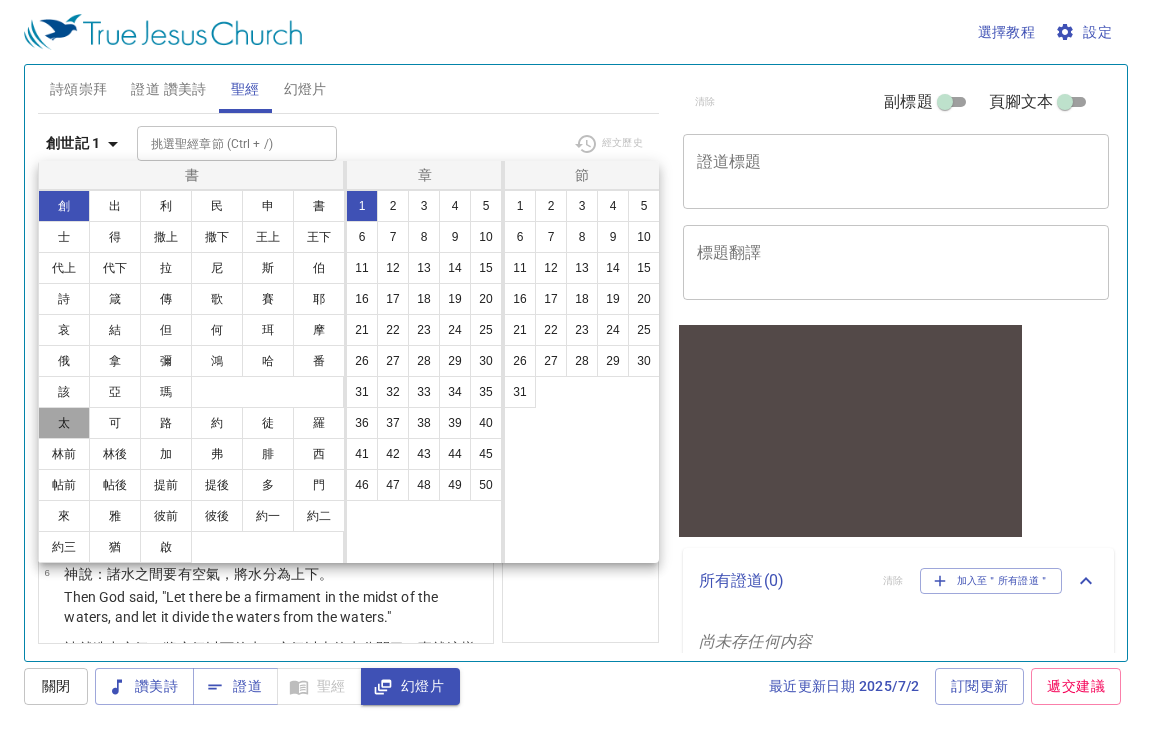 click on "太" at bounding box center (64, 423) 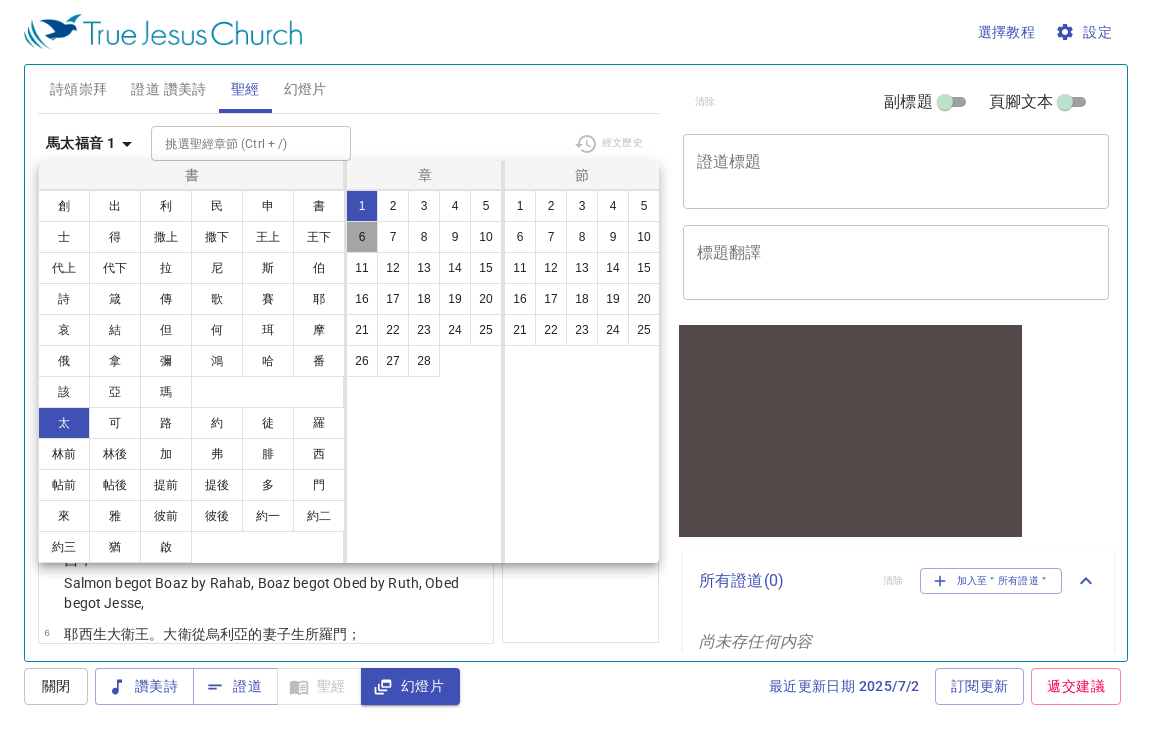 click on "6" at bounding box center (362, 237) 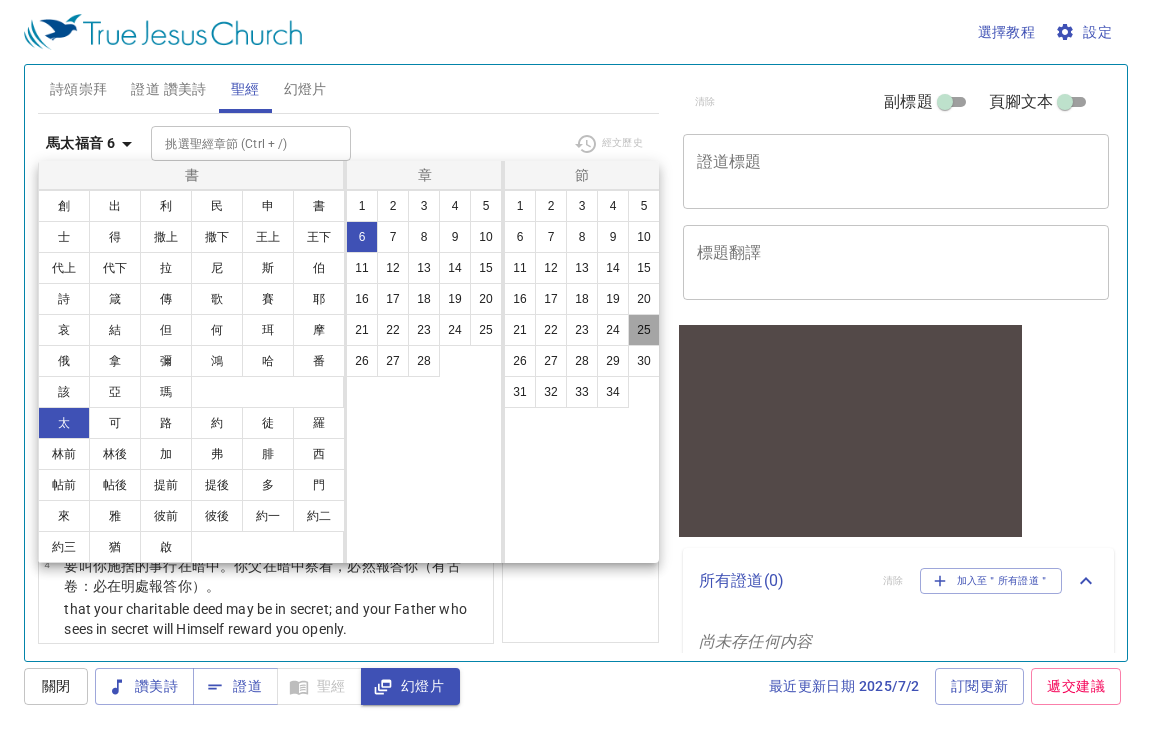 click on "25" at bounding box center (644, 330) 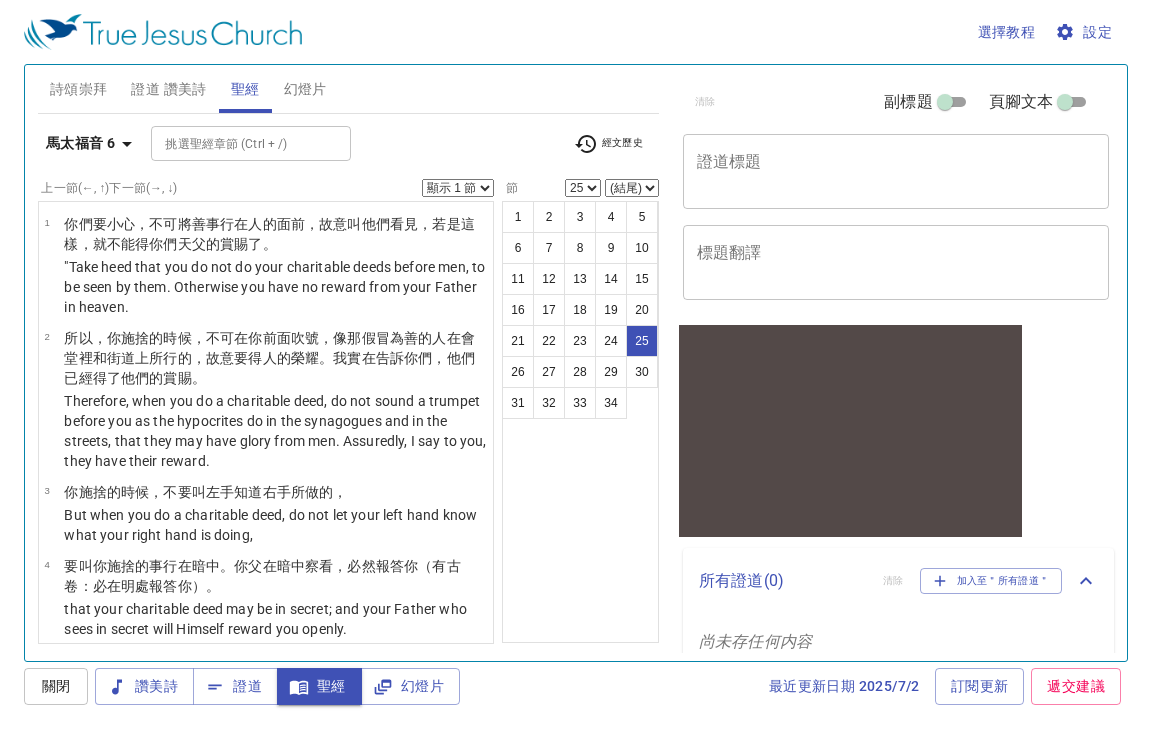 scroll, scrollTop: 2191, scrollLeft: 0, axis: vertical 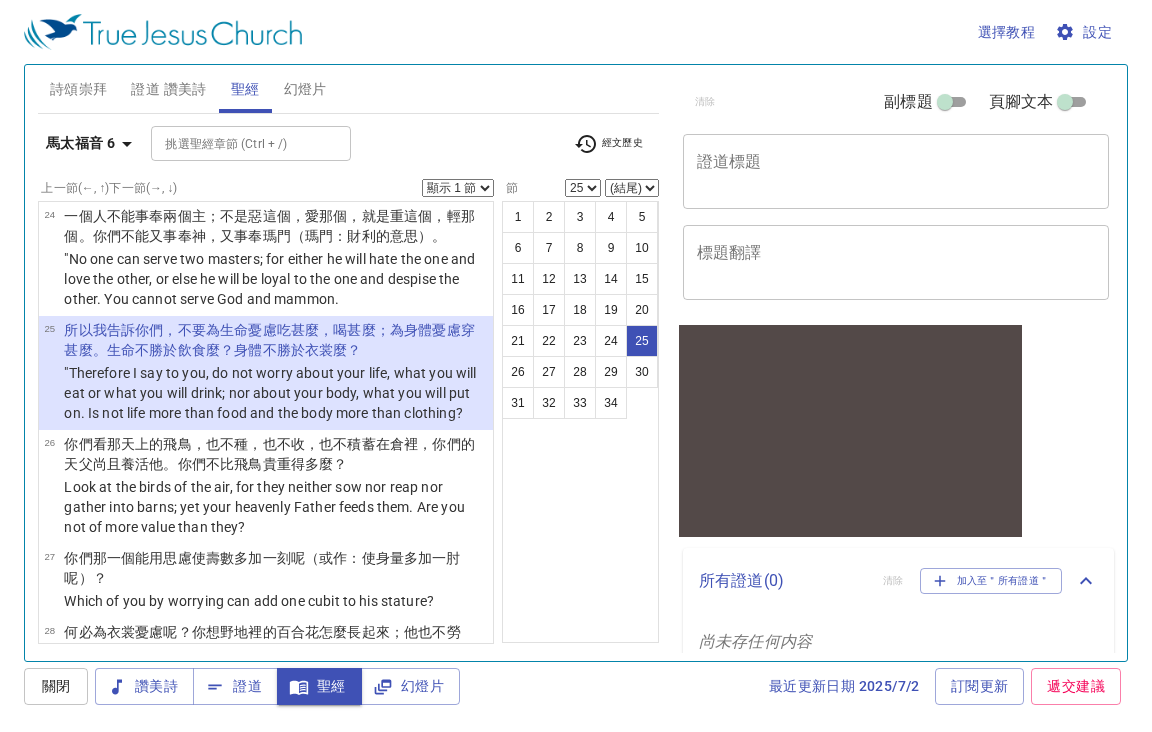 click on "顯示 1 節 顯示 2 節 顯示 3 節 顯示 4 節 顯示 5 節" at bounding box center [458, 188] 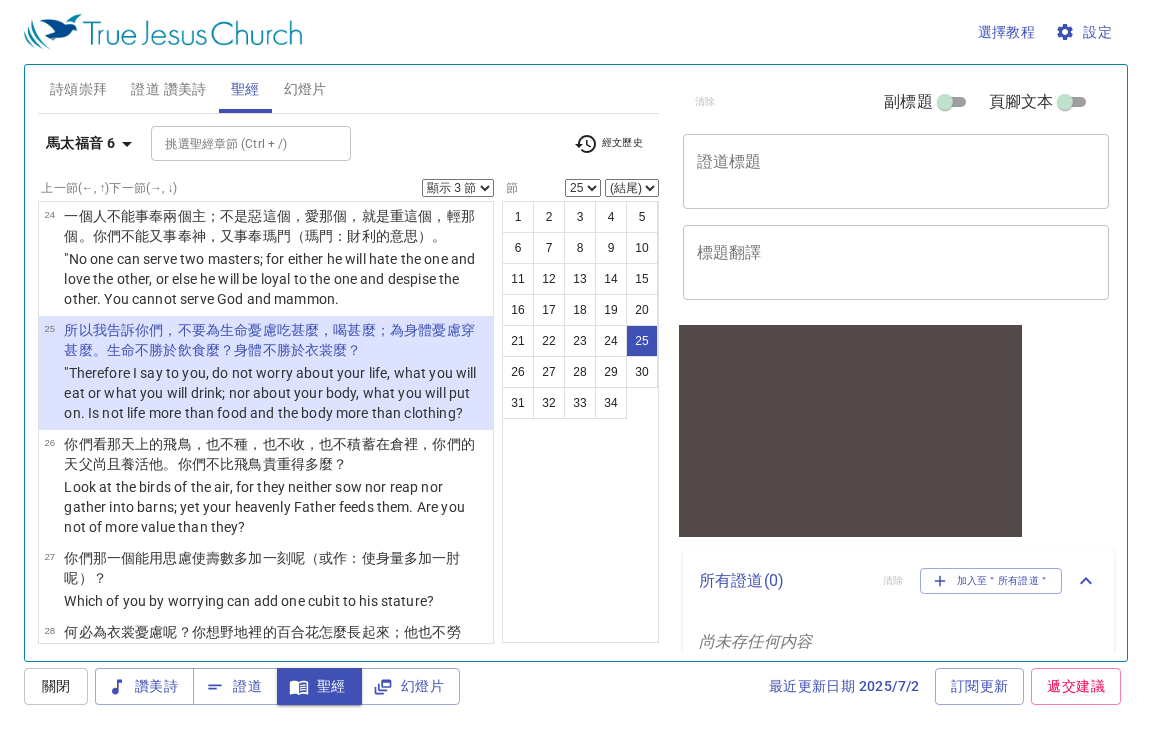 click on "顯示 1 節 顯示 2 節 顯示 3 節 顯示 4 節 顯示 5 節" at bounding box center [458, 188] 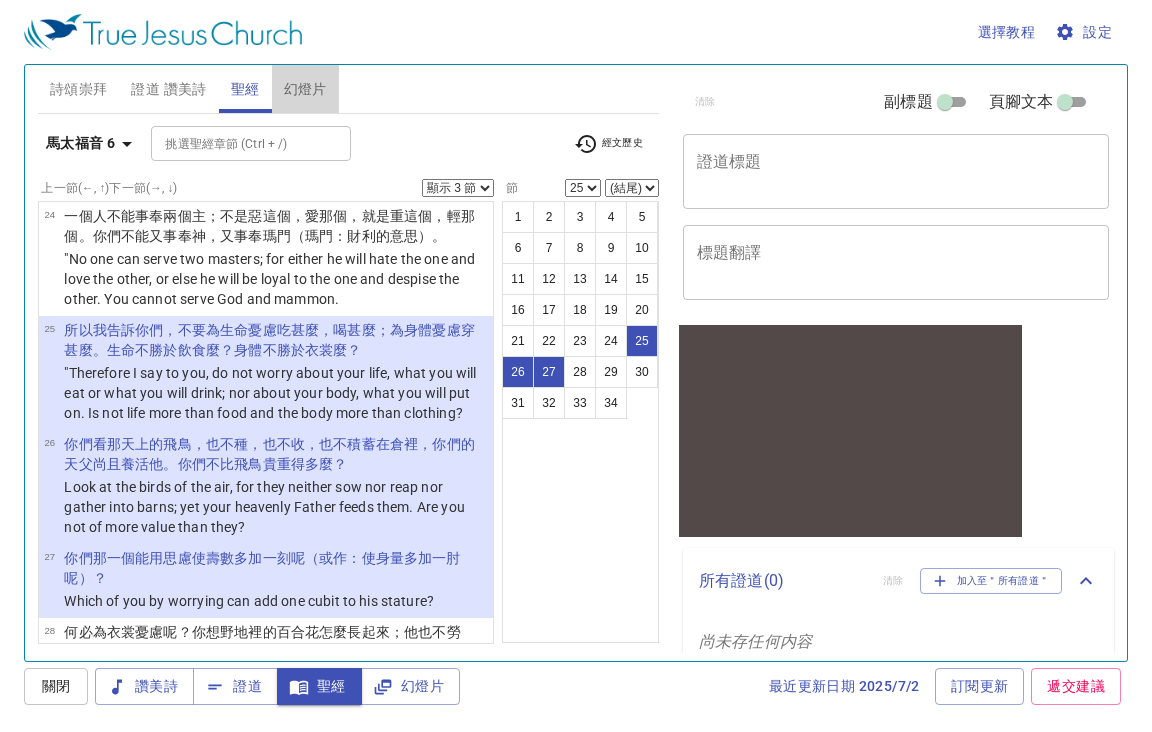 click on "幻燈片" at bounding box center [305, 89] 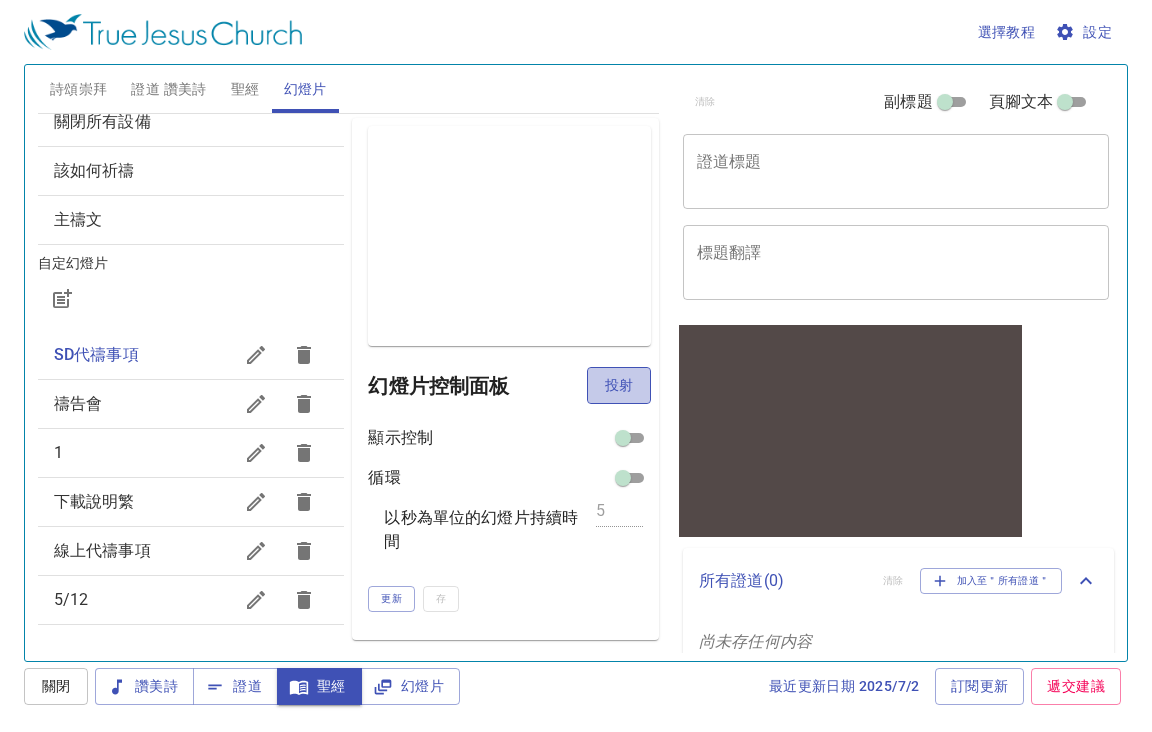 click on "投射" at bounding box center [619, 385] 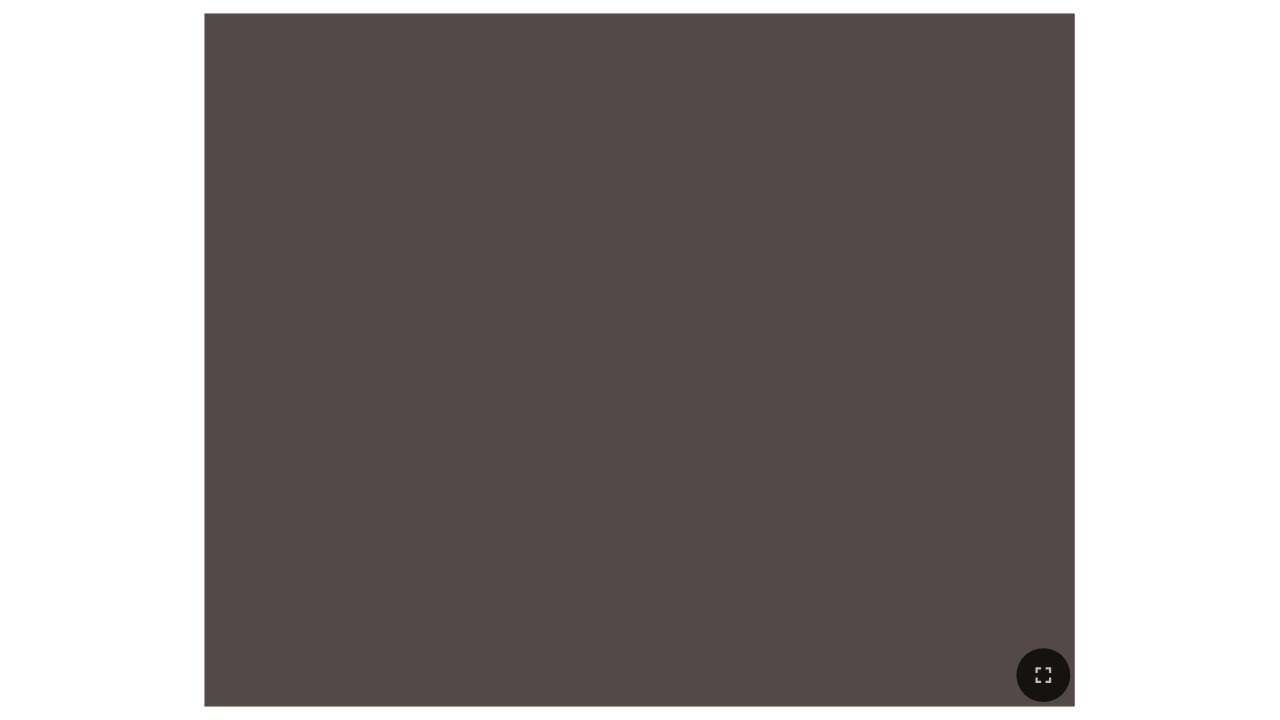 scroll, scrollTop: 0, scrollLeft: 0, axis: both 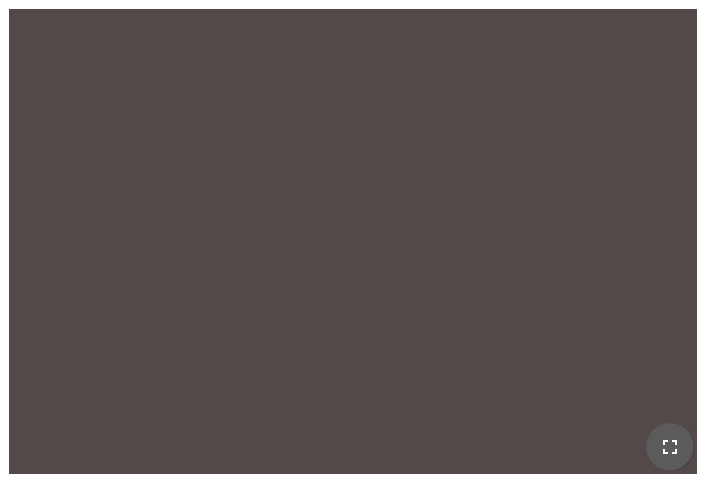 click at bounding box center (670, 447) 